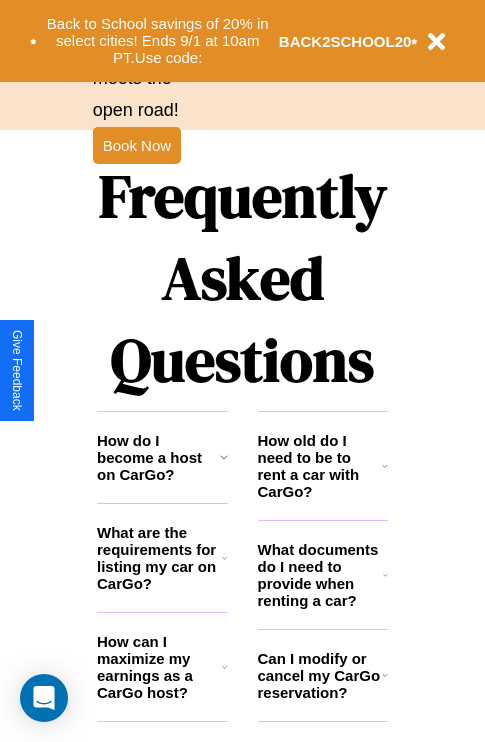 scroll, scrollTop: 2423, scrollLeft: 0, axis: vertical 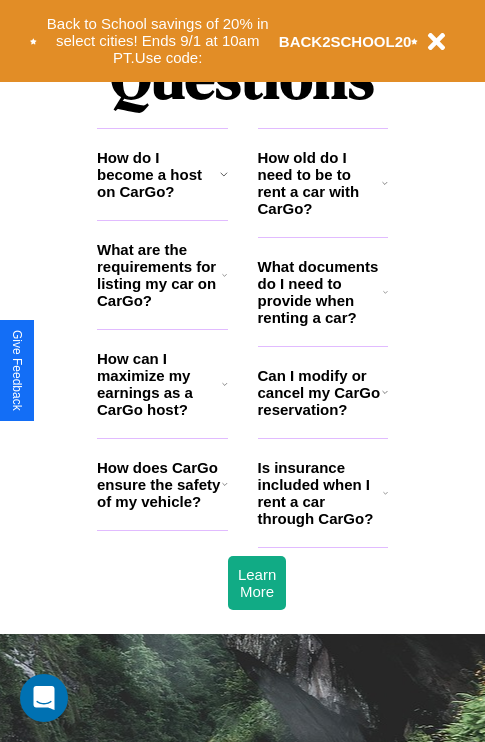 click 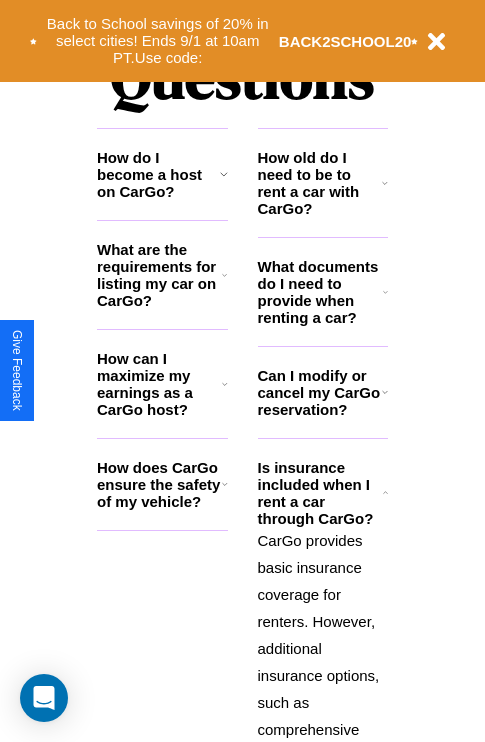 click on "How does CarGo ensure the safety of my vehicle?" at bounding box center [159, 484] 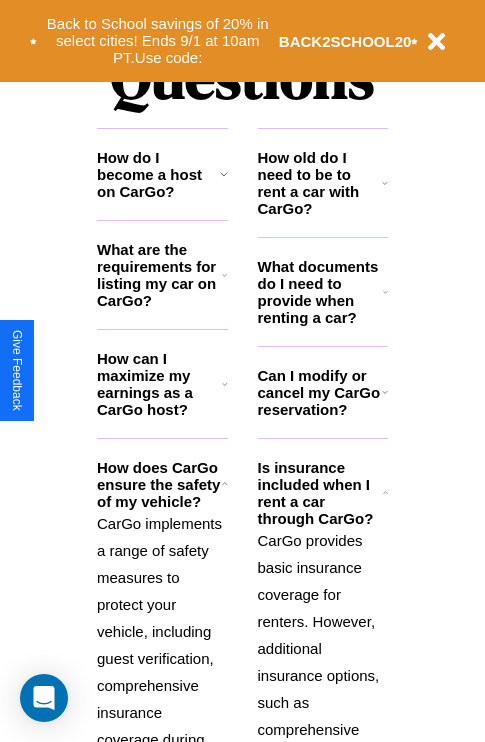 click on "CarGo provides basic insurance coverage for renters. However, additional insurance options, such as comprehensive coverage or supplemental liability, may be available during the booking process for an extra fee. Review the insurance details for each car listing and consider your coverage needs." at bounding box center (323, 783) 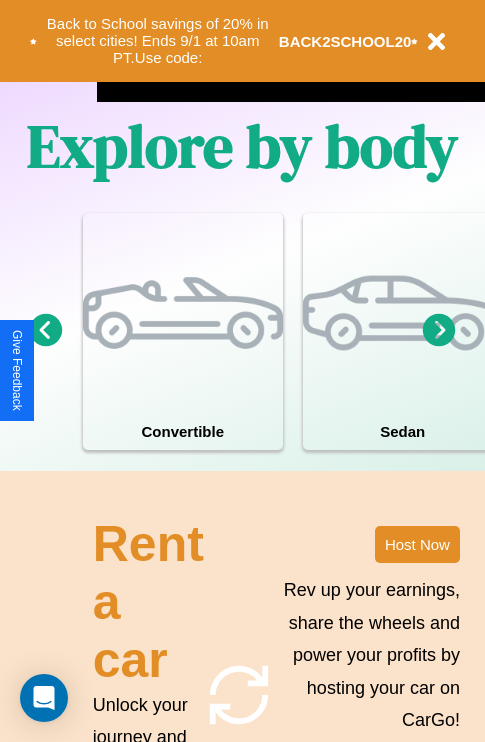 scroll, scrollTop: 1285, scrollLeft: 0, axis: vertical 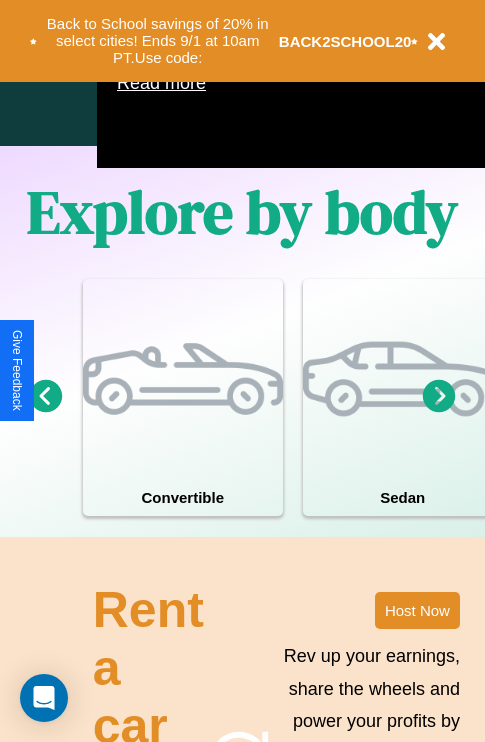 click 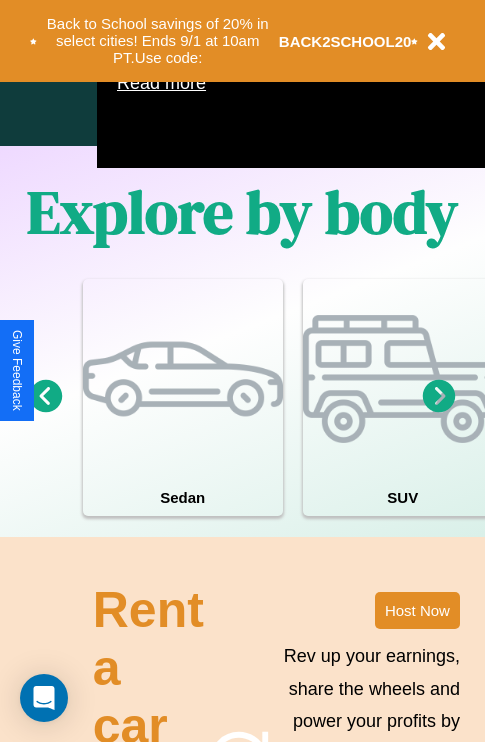click 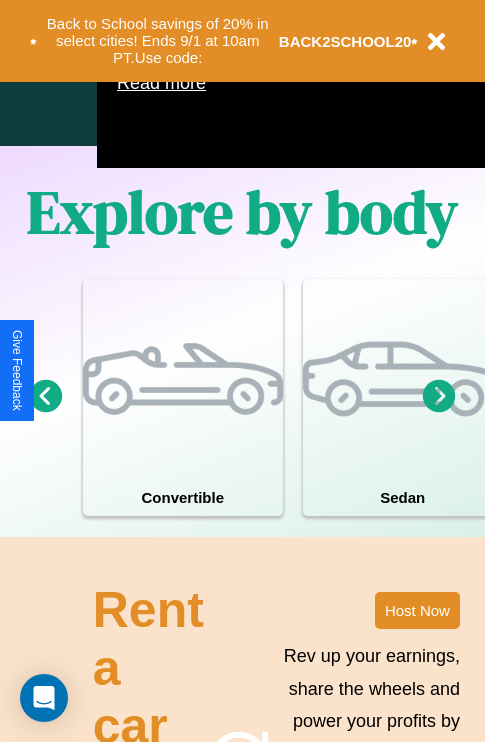 click 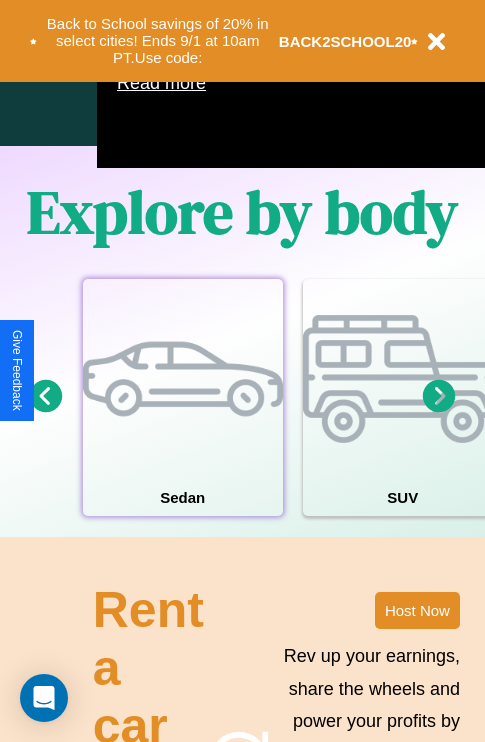 click at bounding box center [183, 379] 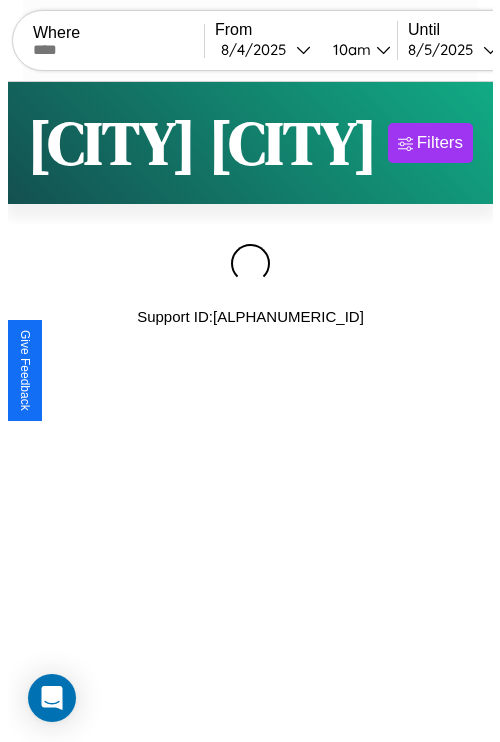 scroll, scrollTop: 0, scrollLeft: 0, axis: both 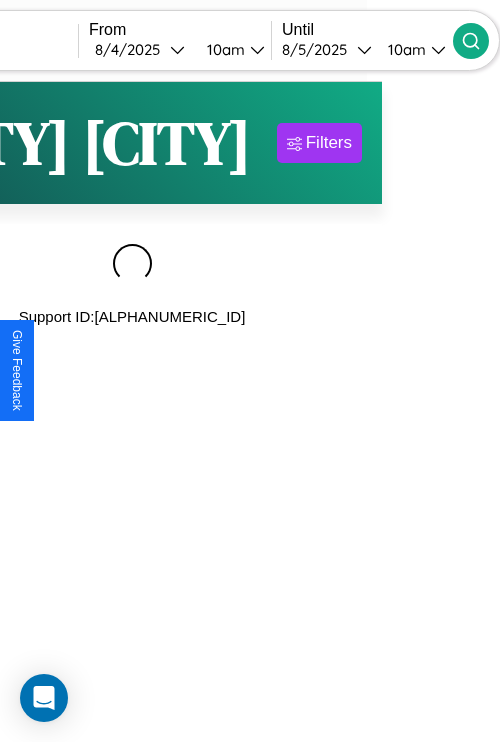 type on "*****" 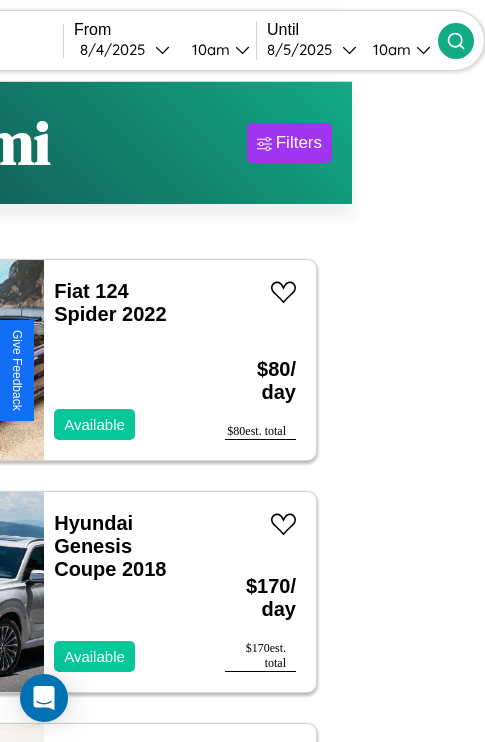 scroll, scrollTop: 68, scrollLeft: 71, axis: both 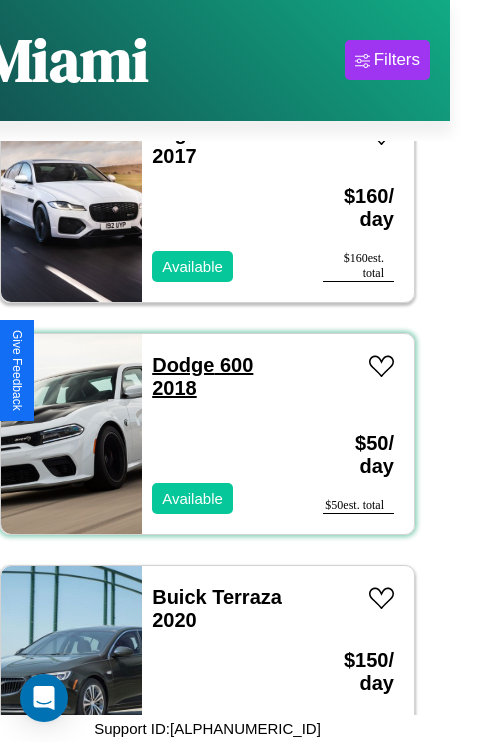 click on "Dodge   600   2018" at bounding box center [202, 376] 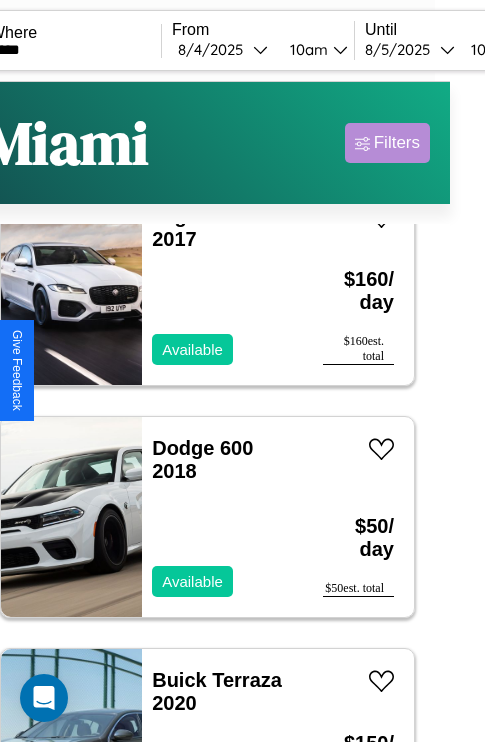 click on "Filters" at bounding box center [397, 143] 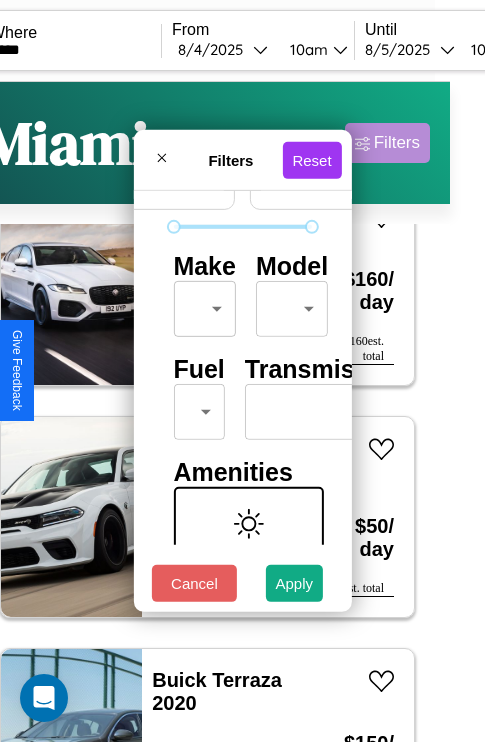 scroll, scrollTop: 162, scrollLeft: 0, axis: vertical 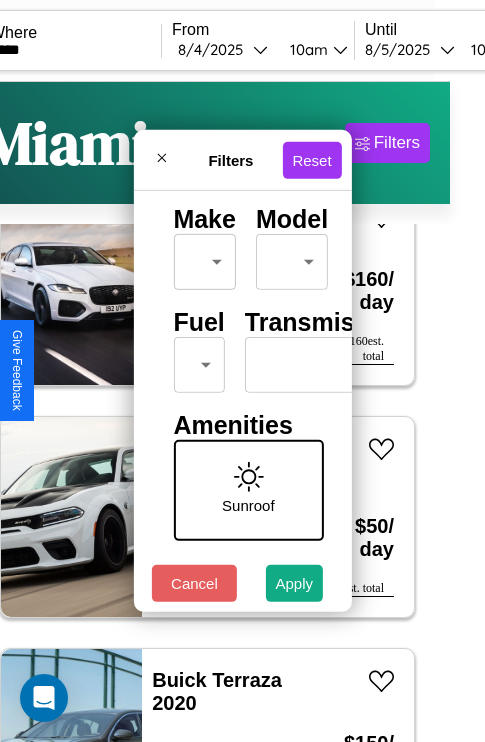 click on "CarGo Where ***** From [DATE] [TIME] Until [DATE] [TIME] Become a Host Login Sign Up [CITY] Filters 35  cars in this area These cars can be picked up in this city. Fiat   124 Spider   2022 Available $ 80  / day $ 80  est. total Hyundai   Genesis Coupe   2018 Available $ 170  / day $ 170  est. total Dodge   Dodgen Industries   2017 Available $ 140  / day $ 140  est. total Fiat   500L   2016 Available $ 90  / day $ 90  est. total Mercedes   560   2022 Unavailable $ 140  / day $ 140  est. total Lamborghini   Huracan   2017 Unavailable $ 100  / day $ 100  est. total Ford   C-Max   2017 Available $ 110  / day $ 110  est. total Toyota   FCHV-adv   2017 Available $ 120  / day $ 120  est. total Hyundai   Tiburon   2020 Available $ 170  / day $ 170  est. total Jaguar   XJ6   2017 Available $ 160  / day $ 160  est. total Dodge   600   2018 Available $ 50  / day $ 50  est. total Buick   Terraza   2020 Available $ 150  / day $ 150  est. total Mercedes   CLA-Class   2024 Available $ 40  / day $ 40  est. total   164" at bounding box center (207, 412) 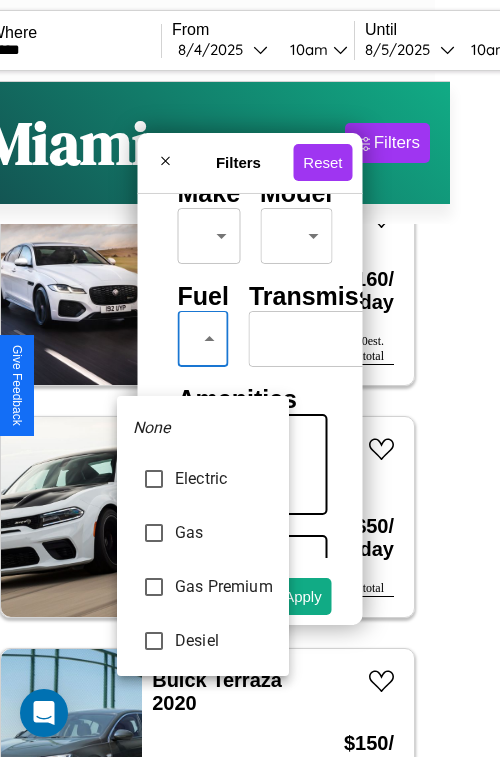 type on "***" 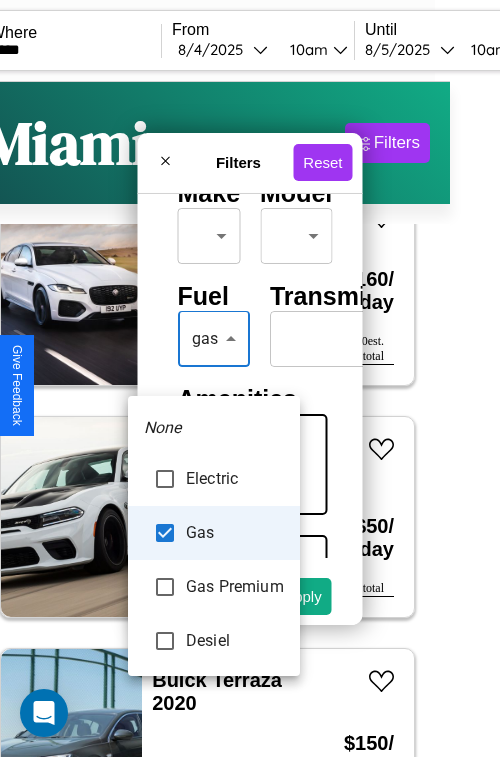 click at bounding box center (250, 378) 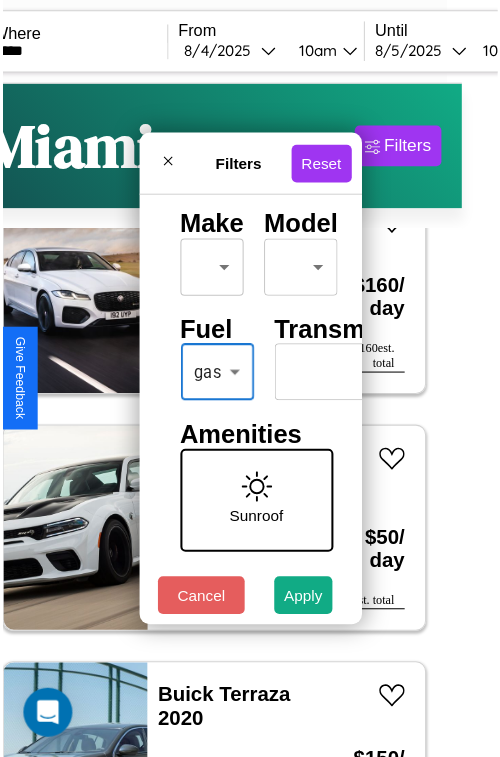 scroll, scrollTop: 59, scrollLeft: 0, axis: vertical 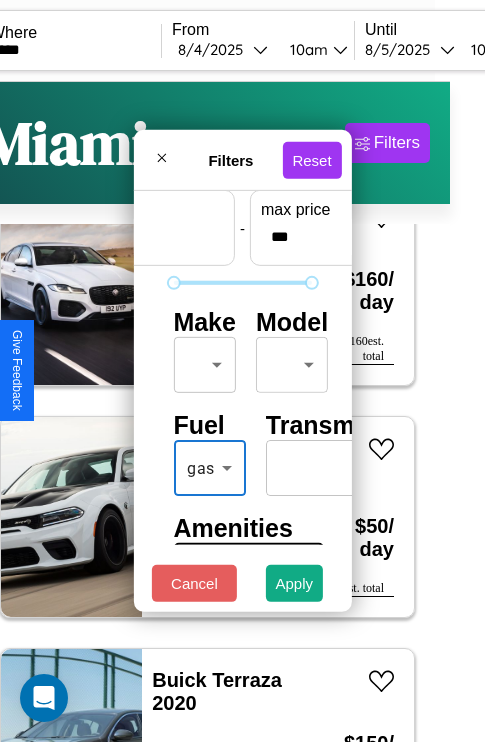 click on "CarGo Where ***** From 8 / 4 / 2025 10am Until 8 / 5 / 2025 10am Become a Host Login Sign Up Miami Filters 35  cars in this area These cars can be picked up in this city. Fiat   124 Spider   2022 Available $ 80  / day $ 80  est. total Hyundai   Genesis Coupe   2018 Available $ 170  / day $ 170  est. total Dodge   Dodgen Industries   2017 Available $ 140  / day $ 140  est. total Fiat   500L   2016 Available $ 90  / day $ 90  est. total Mercedes   560   2022 Unavailable $ 140  / day $ 140  est. total Lamborghini   Huracan   2017 Unavailable $ 100  / day $ 100  est. total Ford   C-Max   2017 Available $ 110  / day $ 110  est. total Toyota   FCHV-adv   2017 Available $ 120  / day $ 120  est. total Hyundai   Tiburon   2020 Available $ 170  / day $ 170  est. total Jaguar   XJ6   2017 Available $ 160  / day $ 160  est. total Dodge   600   2018 Available $ 50  / day $ 50  est. total Buick   Terraza   2020 Available $ 150  / day $ 150  est. total Mercedes   CLA-Class   2024 Available $ 40  / day $ 40  est. total   164" at bounding box center [207, 412] 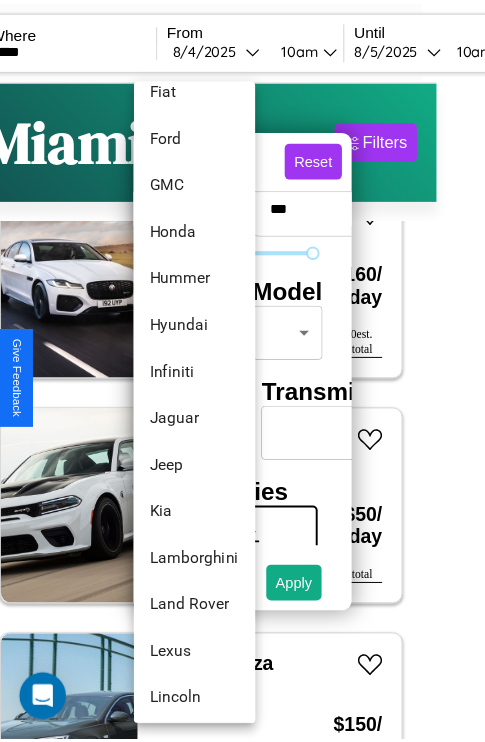 scroll, scrollTop: 710, scrollLeft: 0, axis: vertical 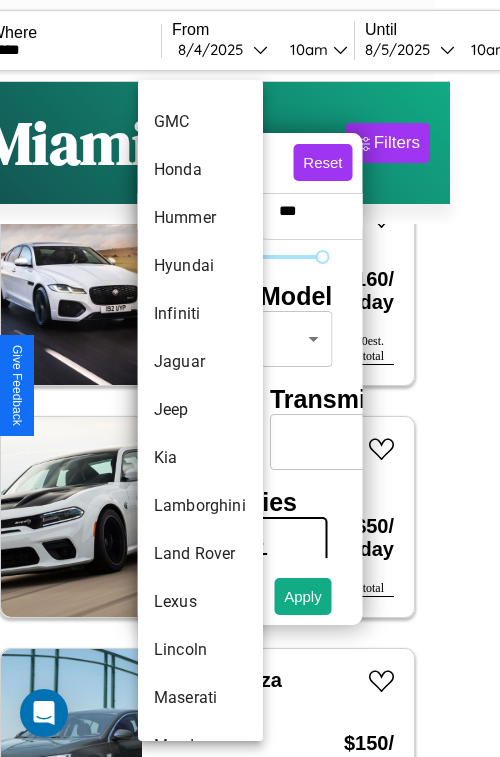 click on "Jeep" at bounding box center (200, 410) 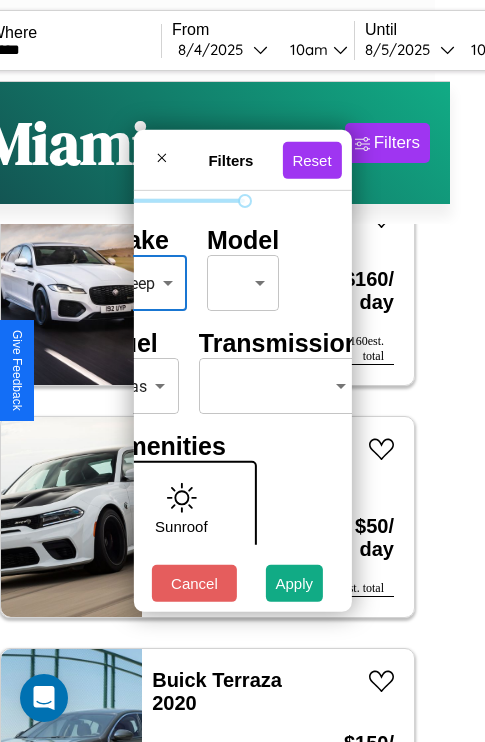 scroll, scrollTop: 162, scrollLeft: 84, axis: both 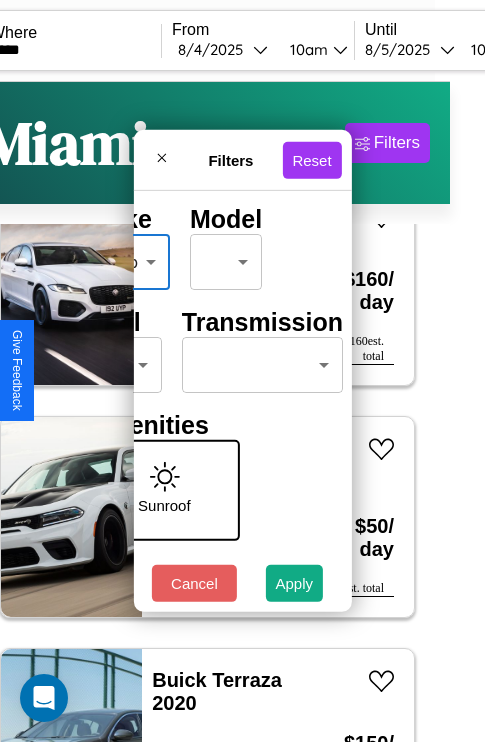 click on "CarGo Where ***** From 8 / 4 / 2025 10am Until 8 / 5 / 2025 10am Become a Host Login Sign Up Miami Filters 35  cars in this area These cars can be picked up in this city. Fiat   124 Spider   2022 Available $ 80  / day $ 80  est. total Hyundai   Genesis Coupe   2018 Available $ 170  / day $ 170  est. total Dodge   Dodgen Industries   2017 Available $ 140  / day $ 140  est. total Fiat   500L   2016 Available $ 90  / day $ 90  est. total Mercedes   560   2022 Unavailable $ 140  / day $ 140  est. total Lamborghini   Huracan   2017 Unavailable $ 100  / day $ 100  est. total Ford   C-Max   2017 Available $ 110  / day $ 110  est. total Toyota   FCHV-adv   2017 Available $ 120  / day $ 120  est. total Hyundai   Tiburon   2020 Available $ 170  / day $ 170  est. total Jaguar   XJ6   2017 Available $ 160  / day $ 160  est. total Dodge   600   2018 Available $ 50  / day $ 50  est. total Buick   Terraza   2020 Available $ 150  / day $ 150  est. total Mercedes   CLA-Class   2024 Available $ 40  / day $ 40  est. total   164" at bounding box center (207, 412) 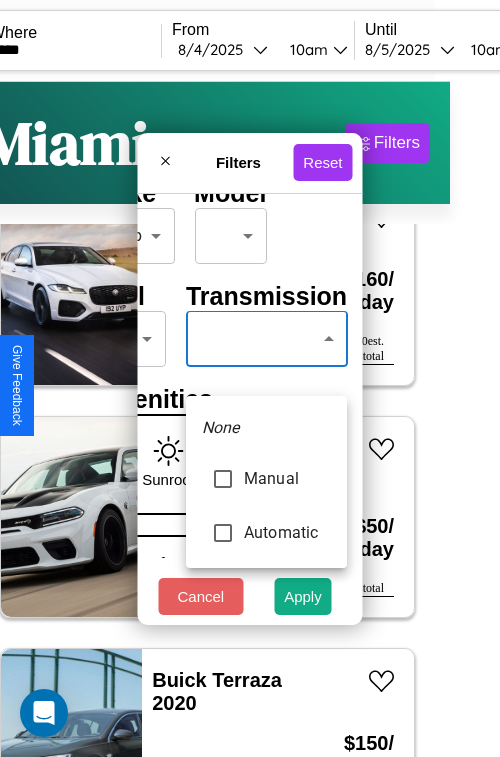 type on "*********" 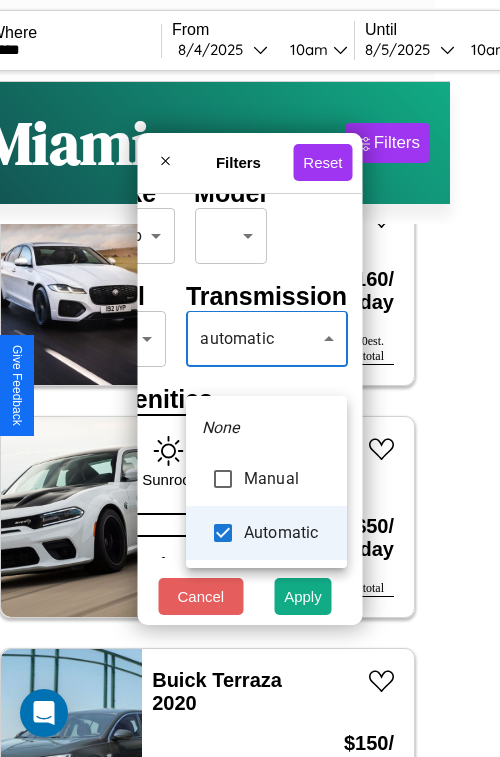 click at bounding box center (250, 378) 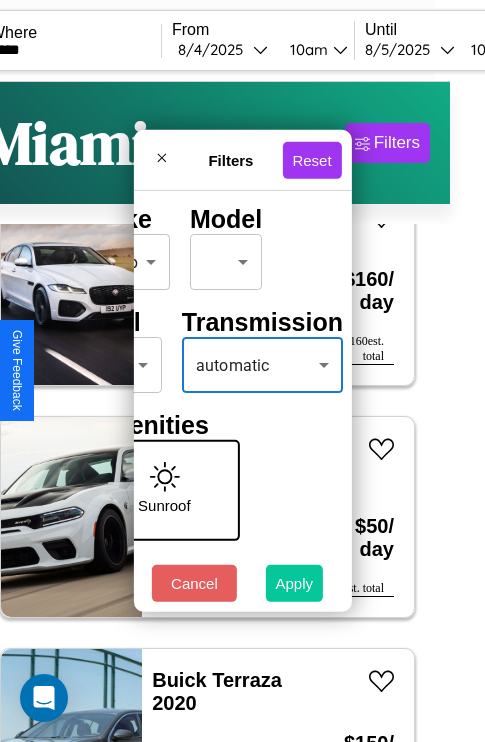 click on "Apply" at bounding box center [295, 583] 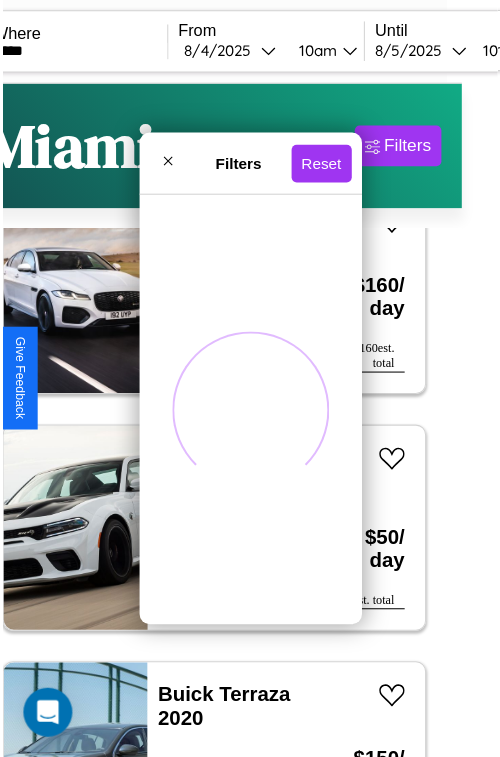 scroll, scrollTop: 0, scrollLeft: 0, axis: both 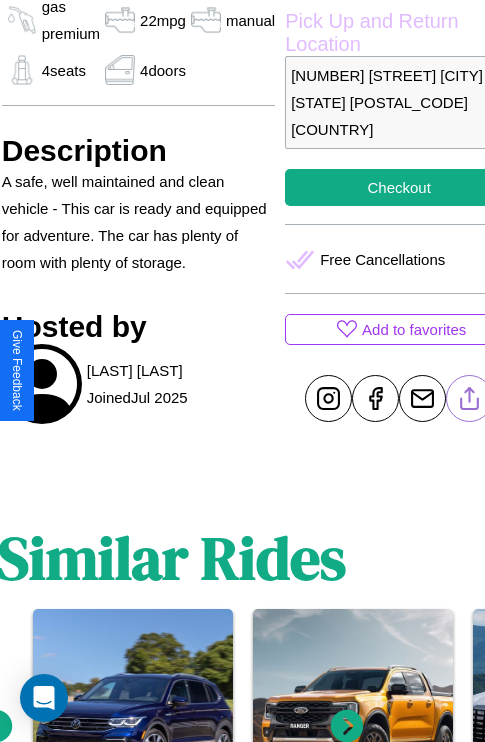 click 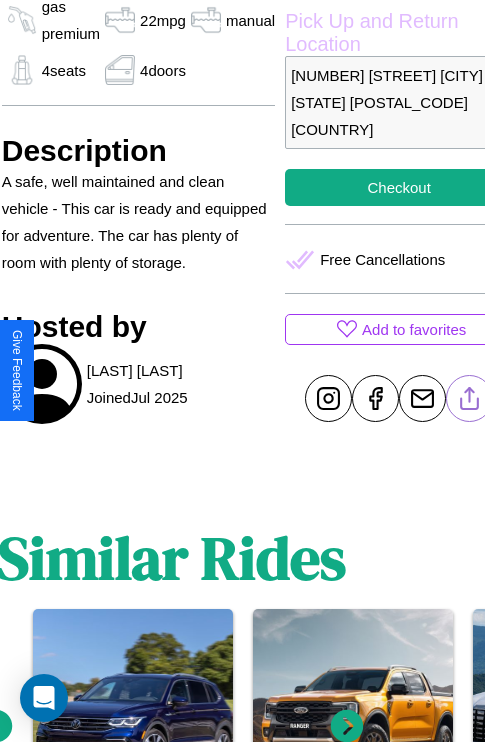 scroll, scrollTop: 732, scrollLeft: 30, axis: both 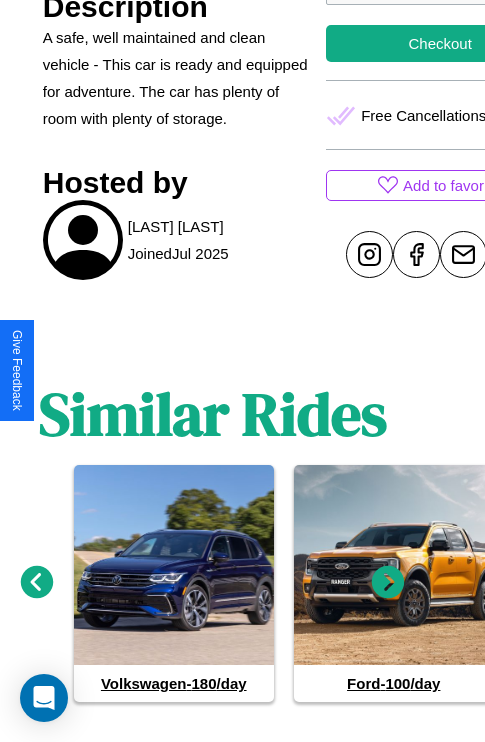 click 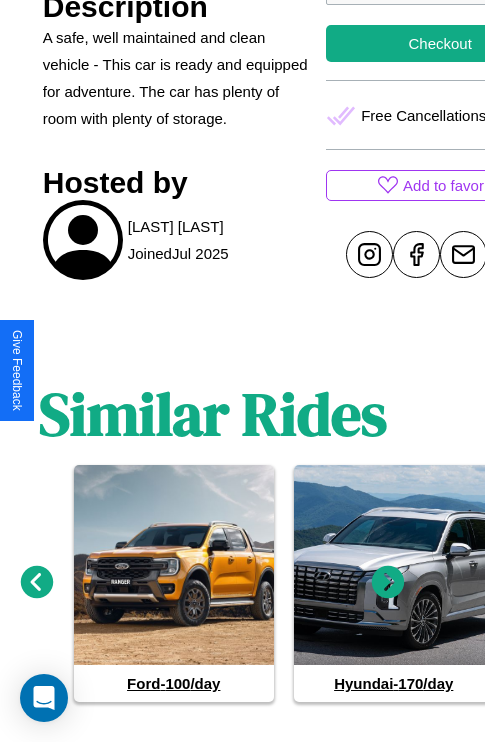 click 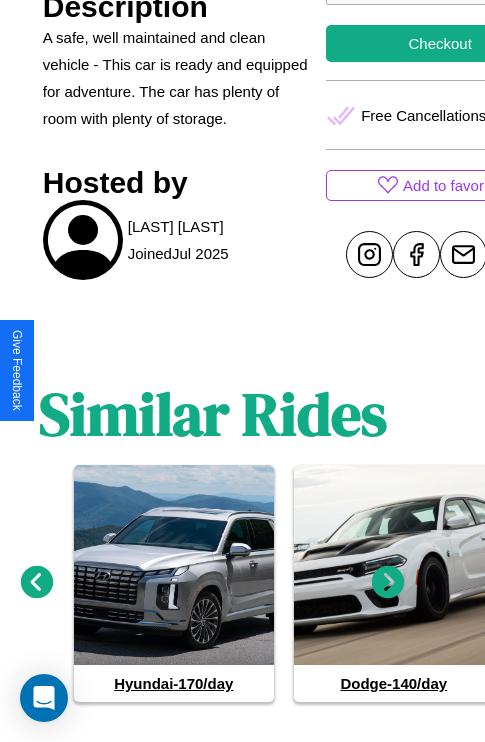 click 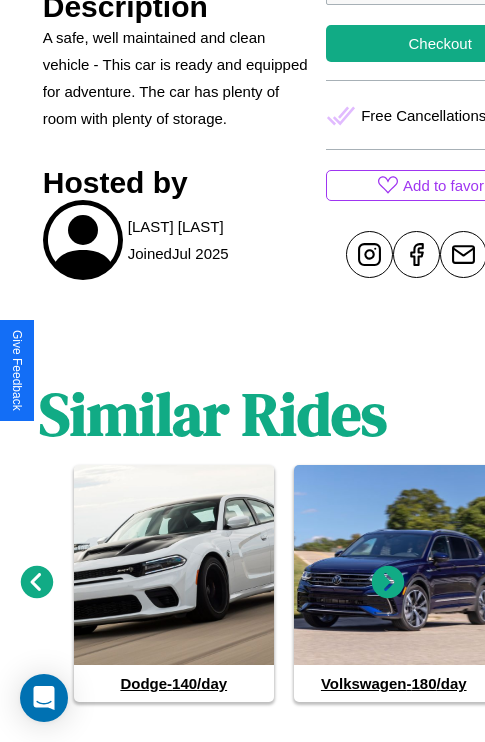 click 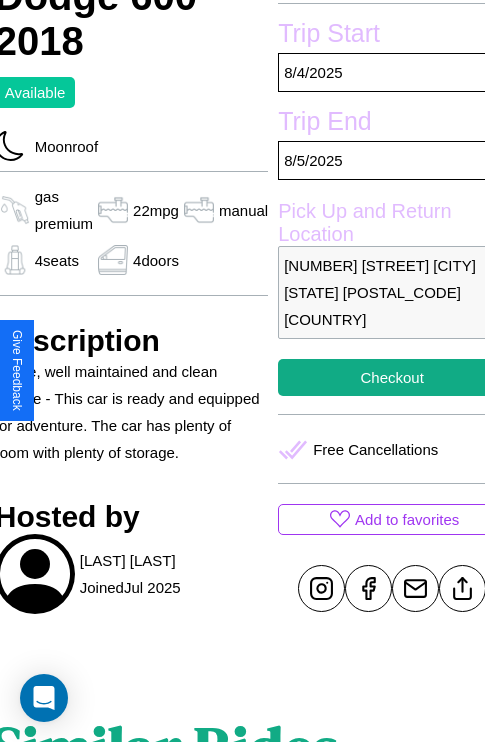 scroll, scrollTop: 306, scrollLeft: 91, axis: both 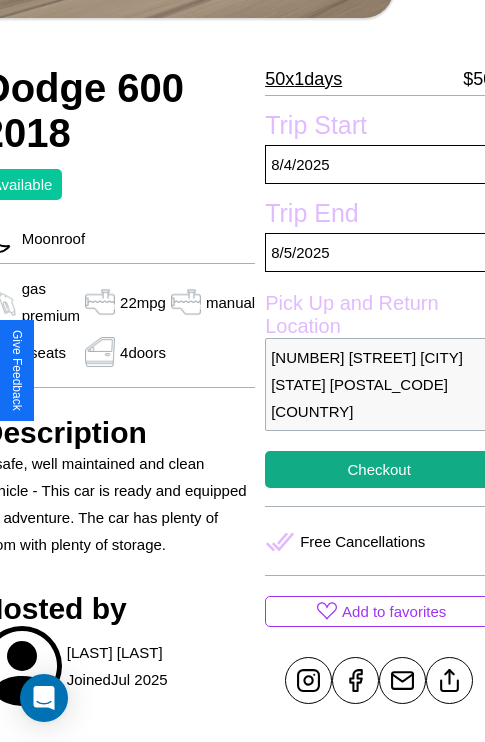 click on "[NUMBER] [STREET]  [CITY] [STATE] [POSTAL_CODE] [COUNTRY]" at bounding box center (379, 384) 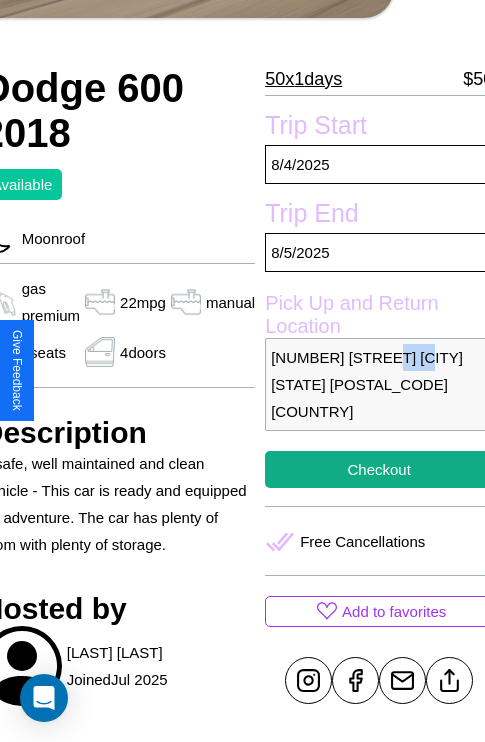 click on "[NUMBER] [STREET]  [CITY] [STATE] [POSTAL_CODE] [COUNTRY]" at bounding box center [379, 384] 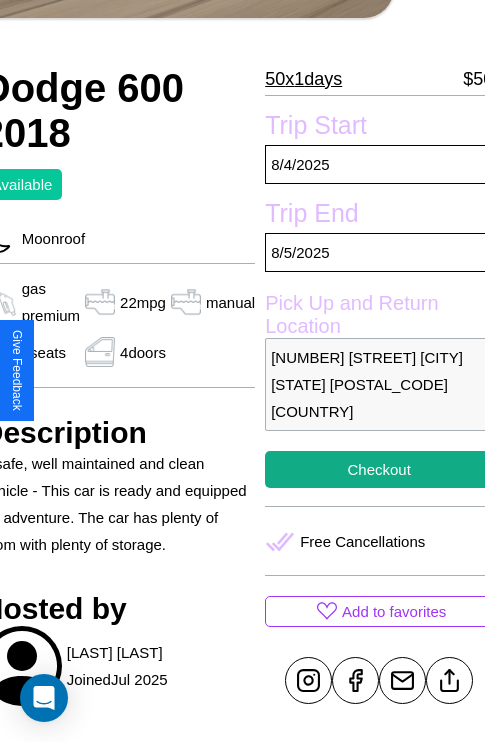 click on "[NUMBER] [STREET]  [CITY] [STATE] [POSTAL_CODE] [COUNTRY]" at bounding box center [379, 384] 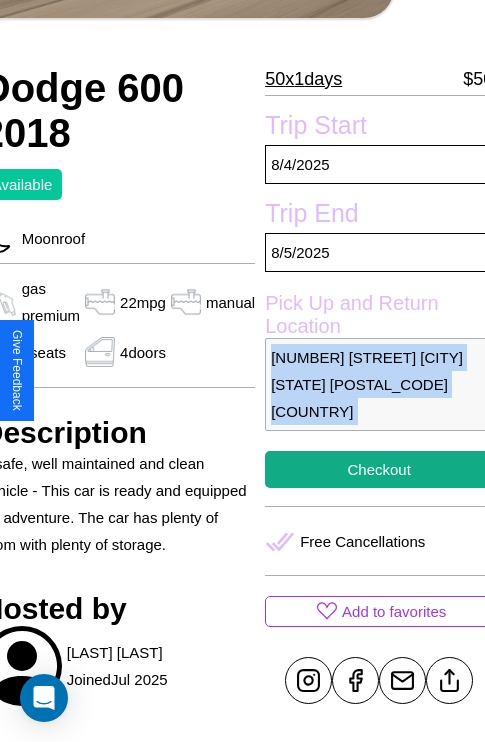 click on "[NUMBER] [STREET]  [CITY] [STATE] [POSTAL_CODE] [COUNTRY]" at bounding box center [379, 384] 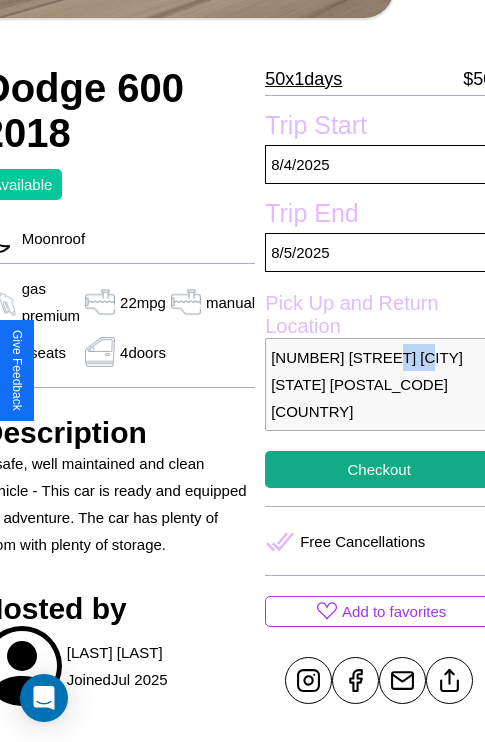 click on "[NUMBER] [STREET]  [CITY] [STATE] [POSTAL_CODE] [COUNTRY]" at bounding box center [379, 384] 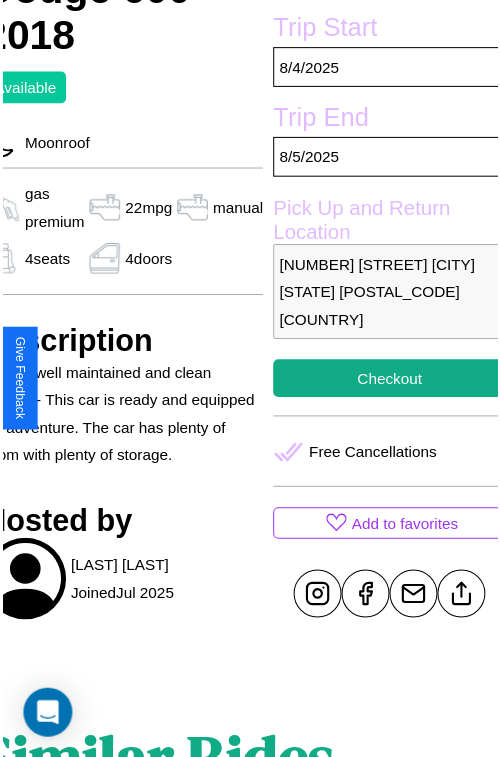 scroll, scrollTop: 519, scrollLeft: 91, axis: both 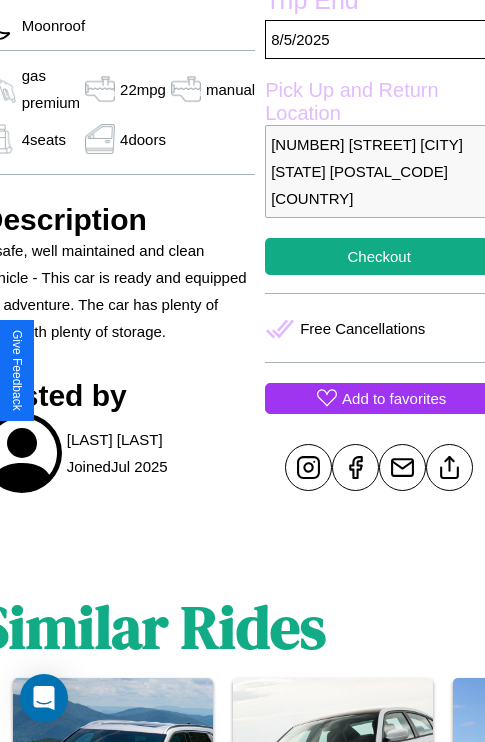 click on "Add to favorites" at bounding box center [394, 398] 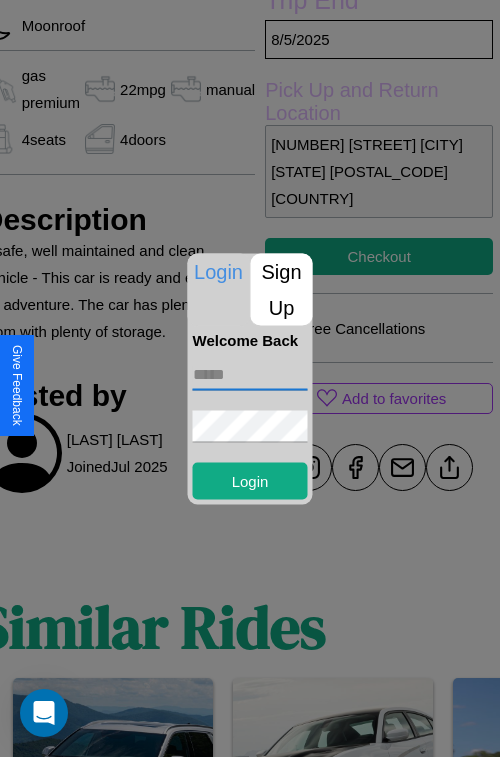 click at bounding box center [250, 374] 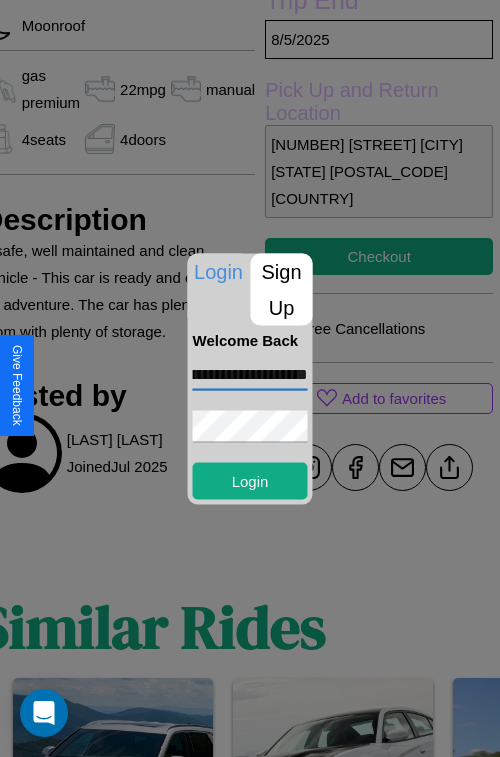 scroll, scrollTop: 0, scrollLeft: 86, axis: horizontal 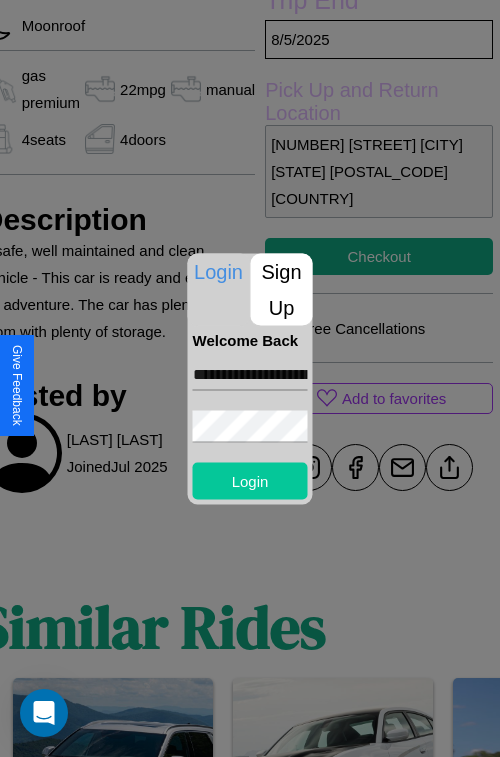 click on "Login" at bounding box center (250, 480) 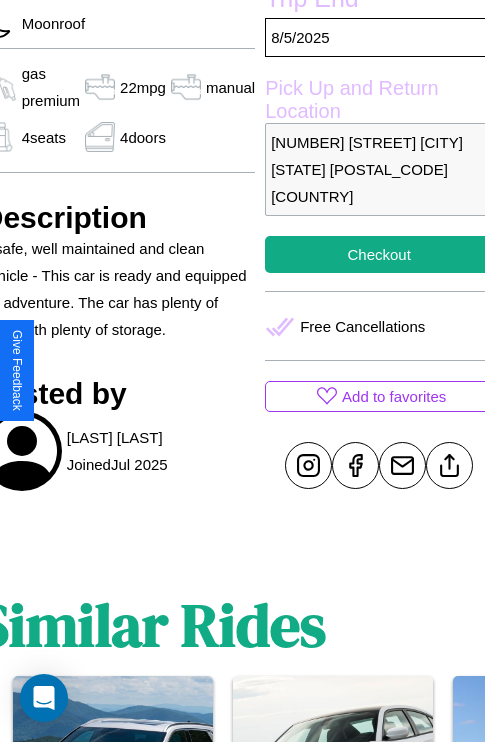 scroll, scrollTop: 519, scrollLeft: 91, axis: both 